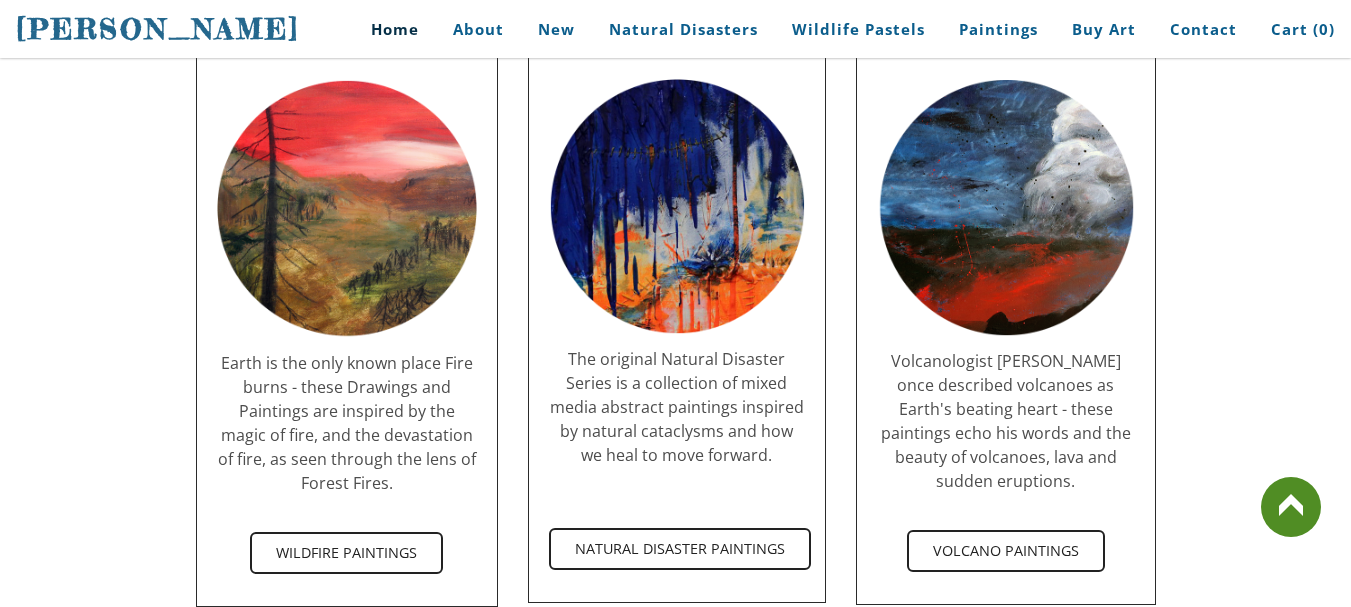 scroll, scrollTop: 3695, scrollLeft: 0, axis: vertical 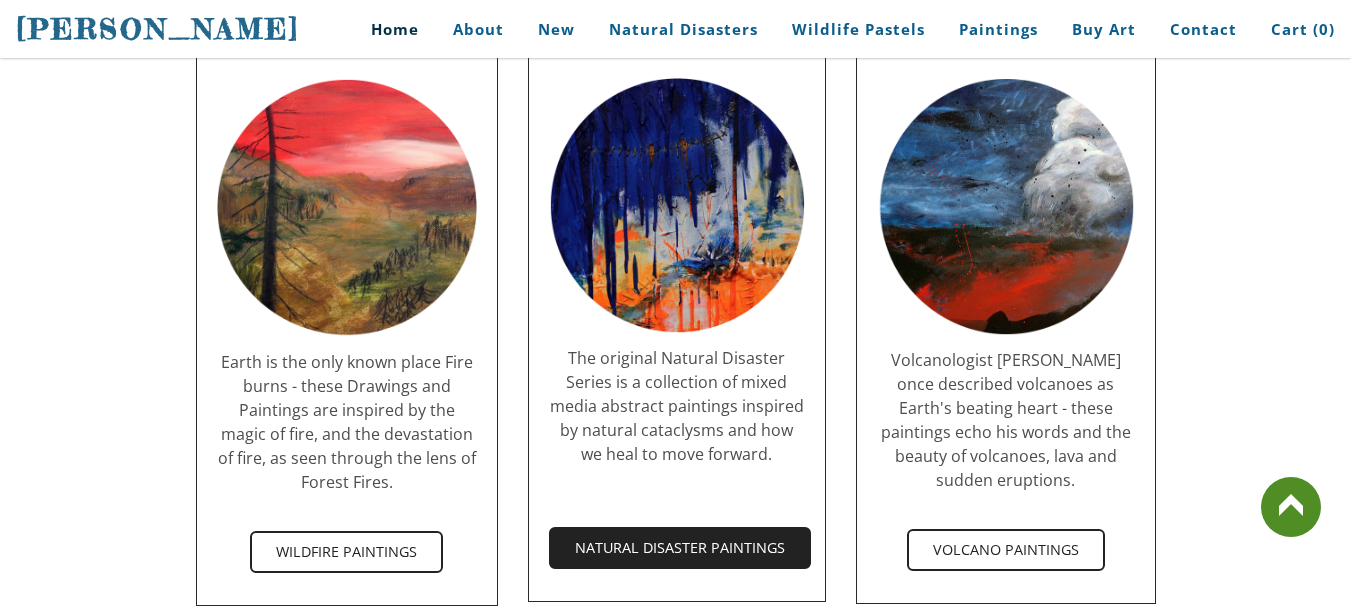 click on "Natural Disaster Paintings" at bounding box center (680, 548) 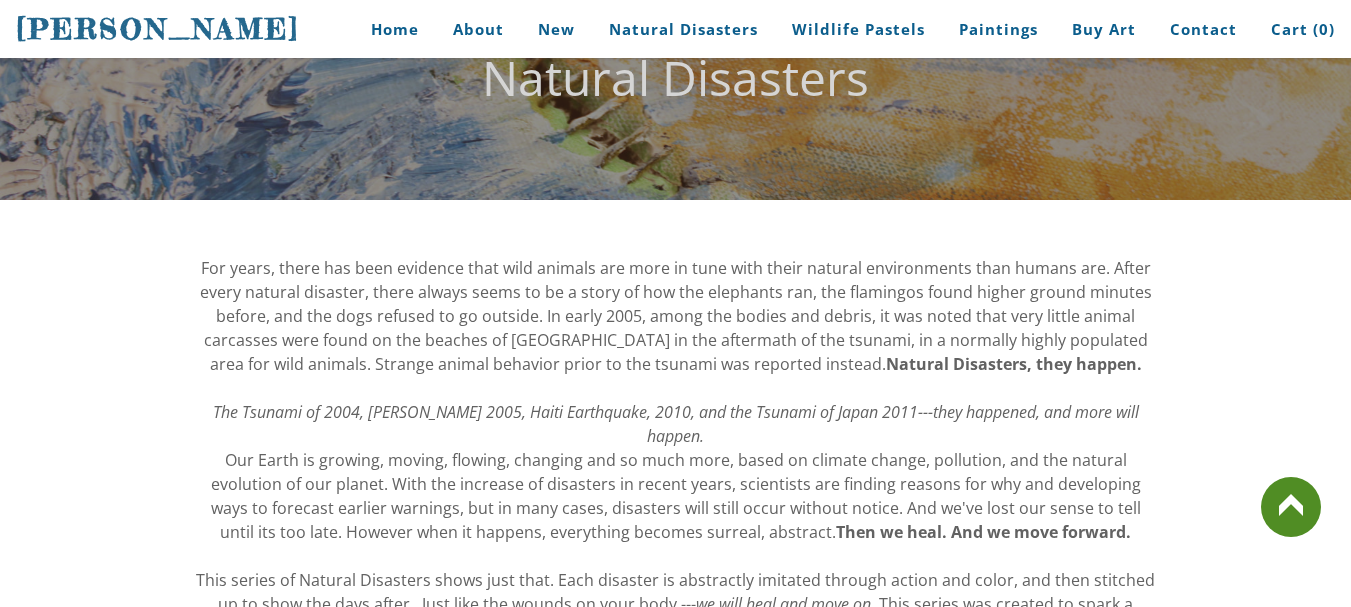 scroll, scrollTop: 0, scrollLeft: 0, axis: both 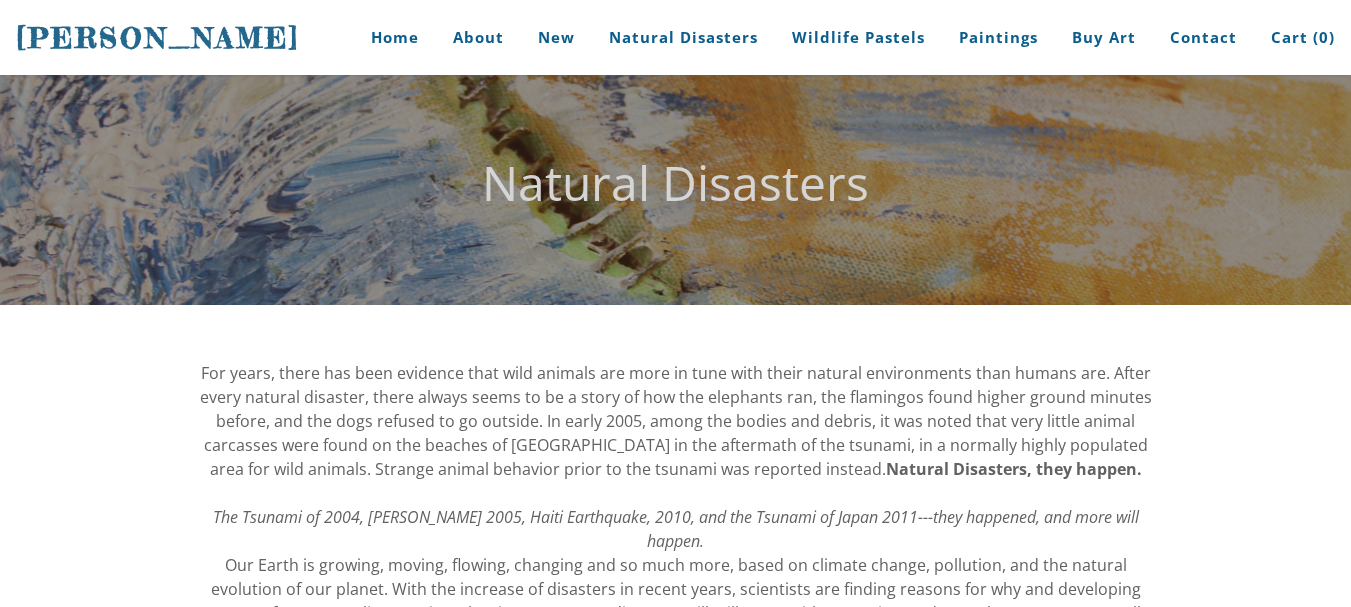 drag, startPoint x: 669, startPoint y: 304, endPoint x: 783, endPoint y: 289, distance: 114.982605 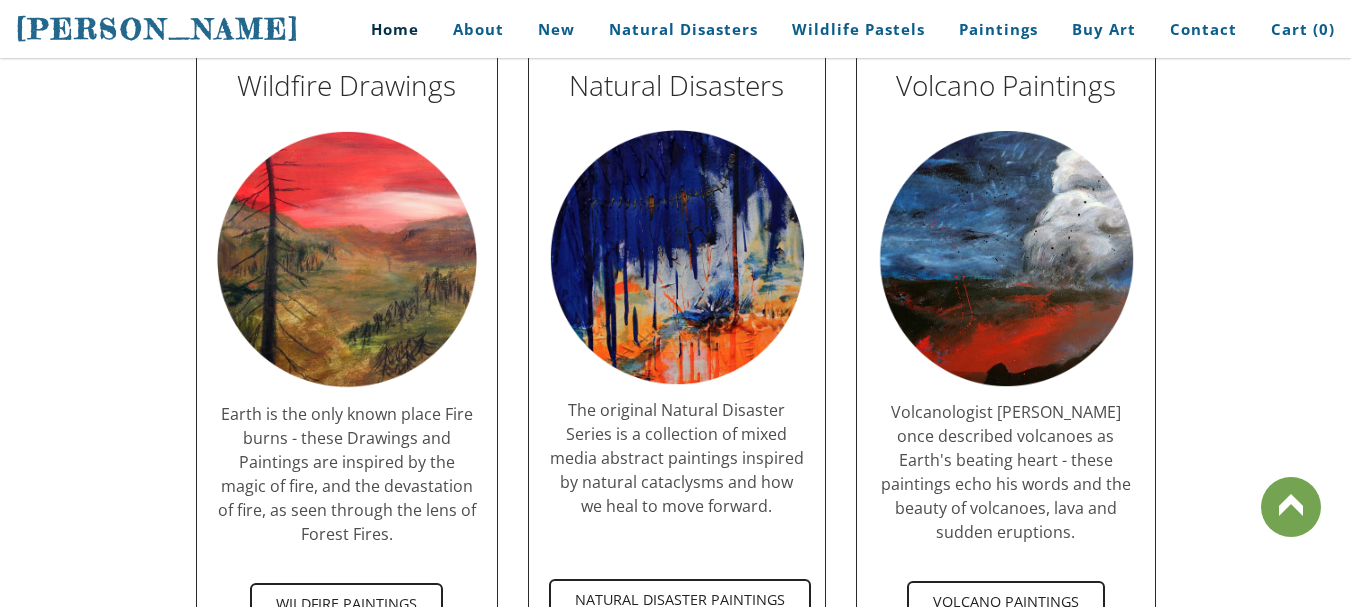 scroll, scrollTop: 3711, scrollLeft: 0, axis: vertical 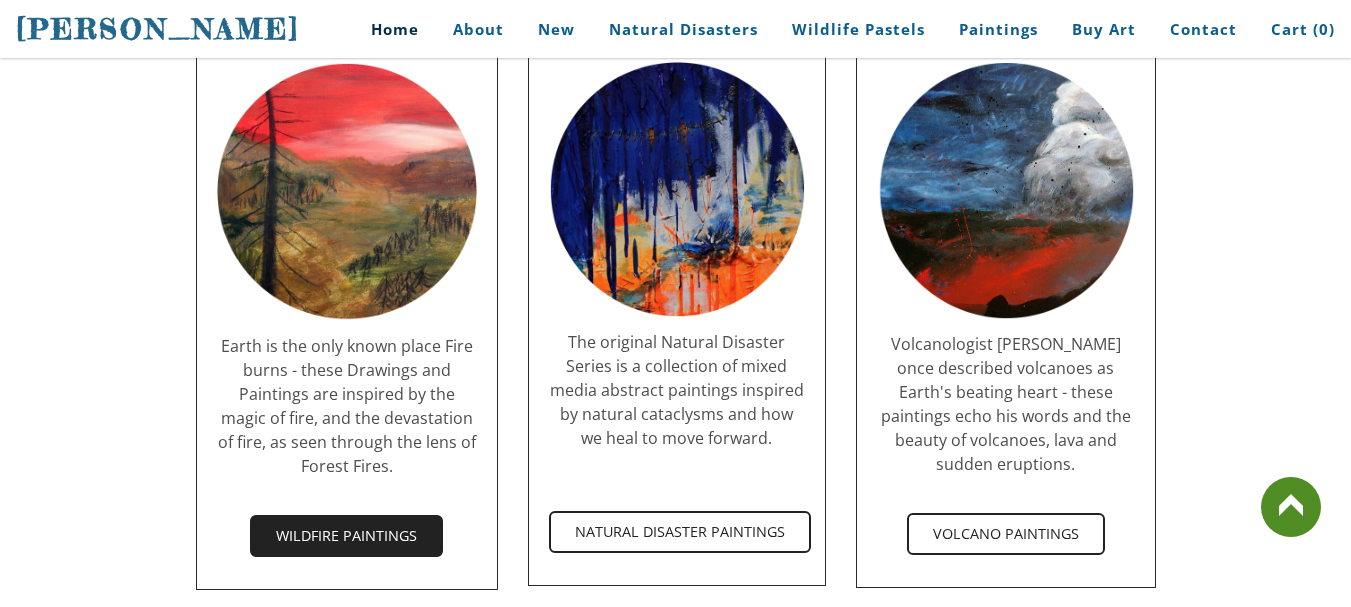 click on "Wildfire Paintings" at bounding box center [346, 536] 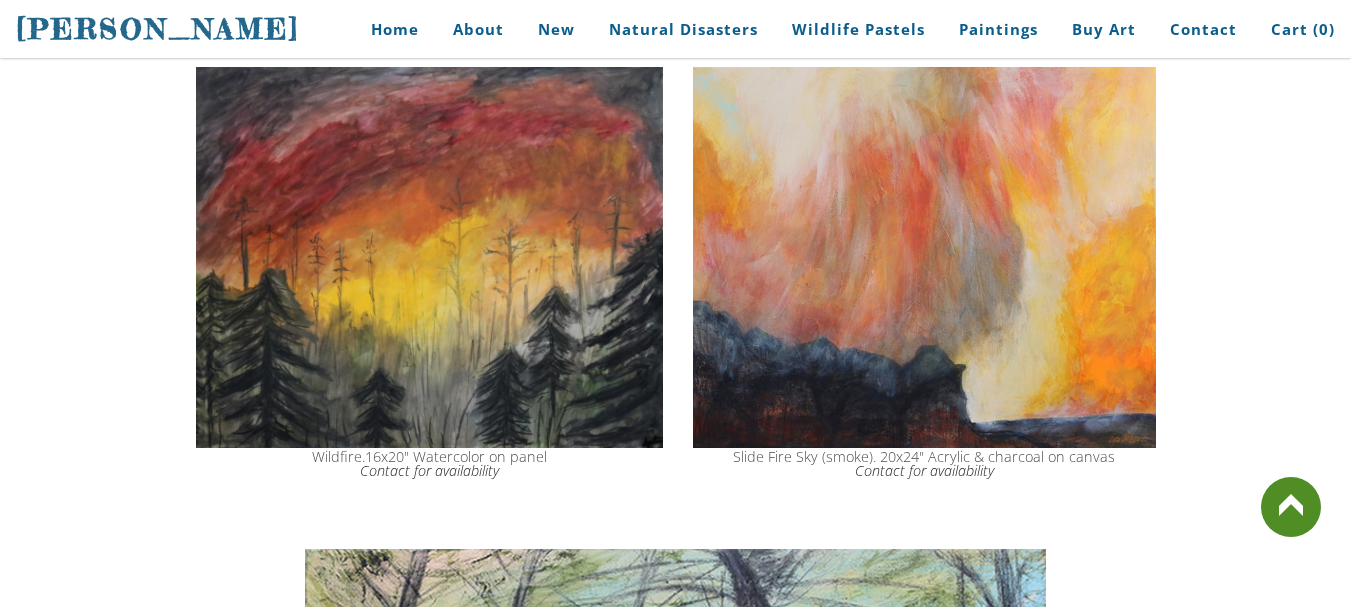 scroll, scrollTop: 2790, scrollLeft: 0, axis: vertical 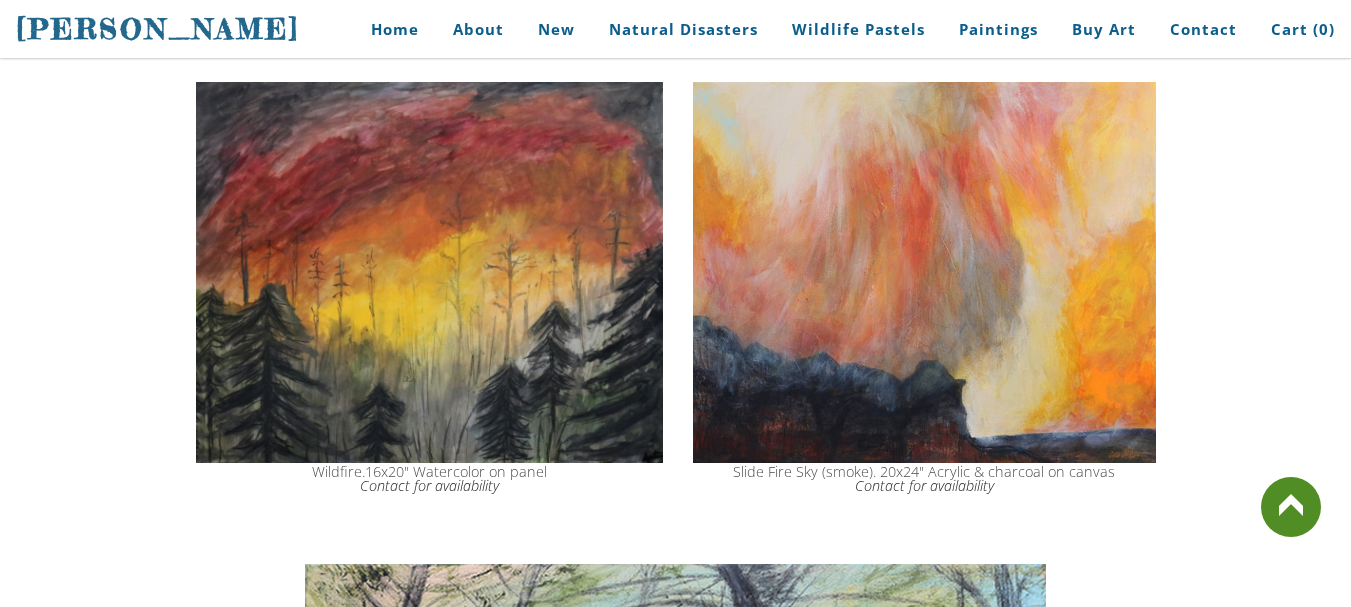 click at bounding box center [429, 272] 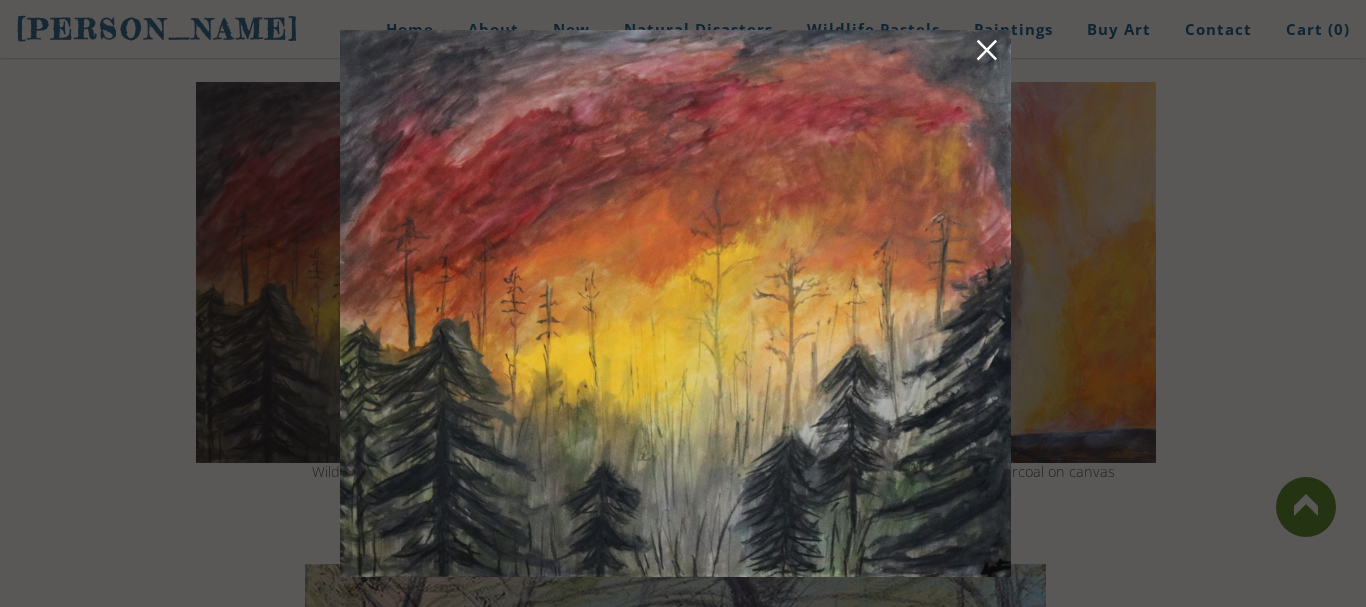 click at bounding box center (675, 303) 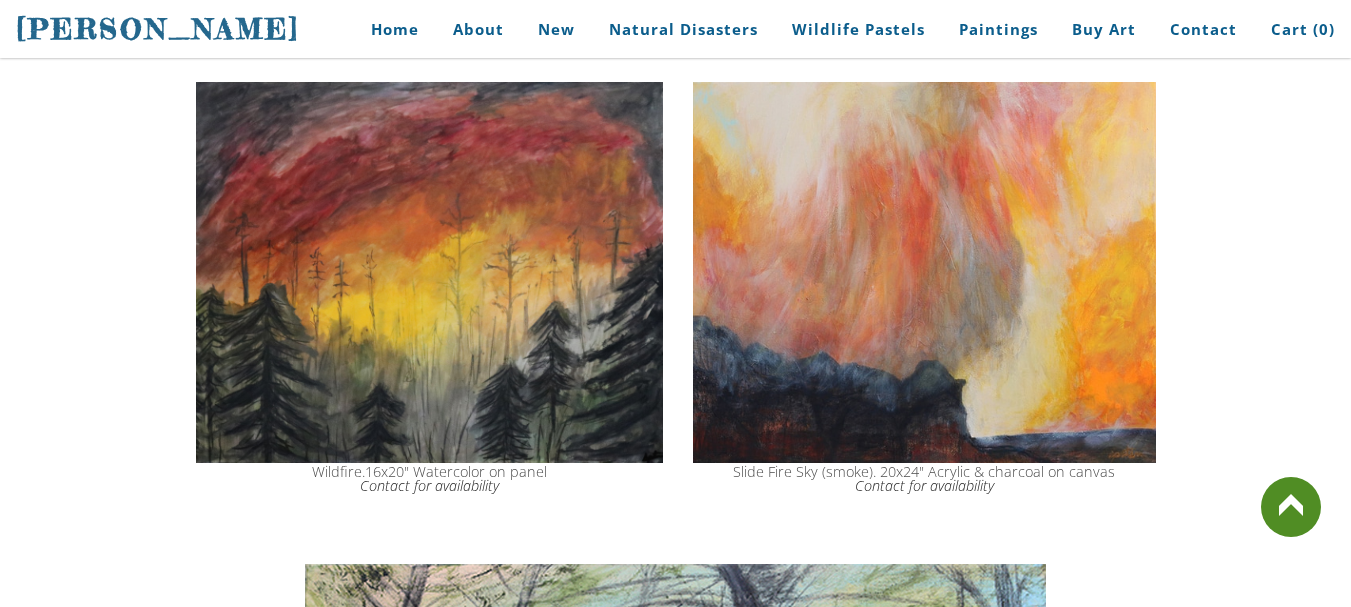 click at bounding box center (429, 272) 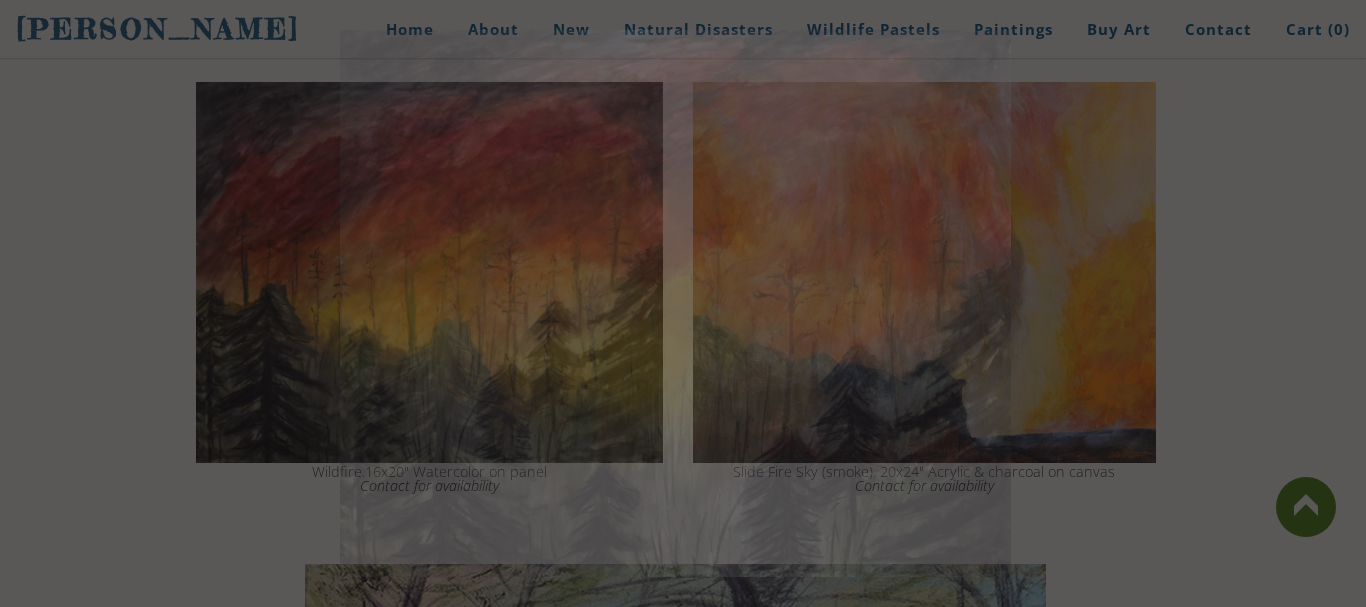 click at bounding box center [675, 303] 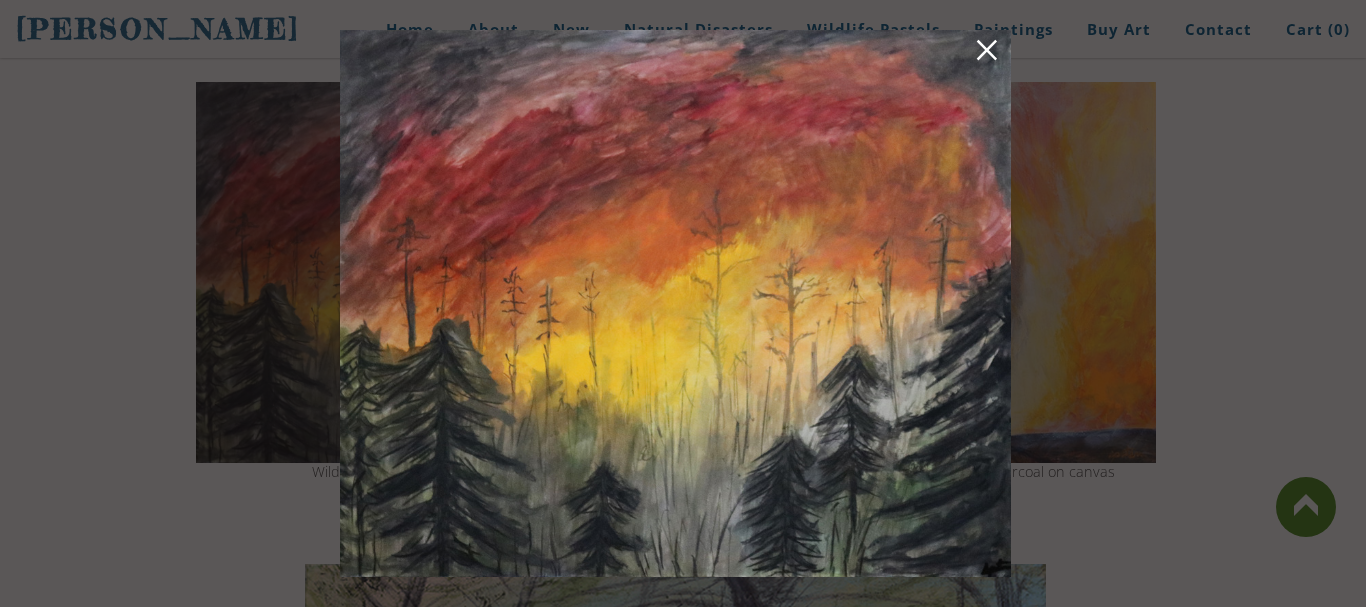 click at bounding box center [675, 303] 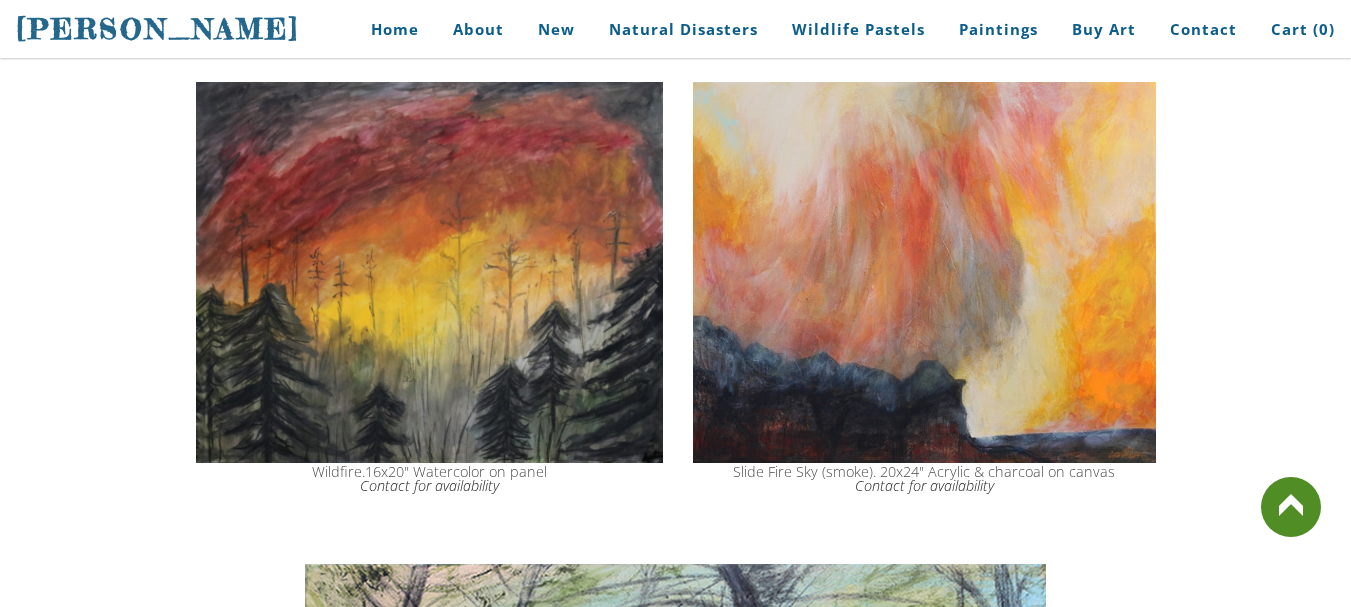 drag, startPoint x: 190, startPoint y: 103, endPoint x: 640, endPoint y: 516, distance: 610.79376 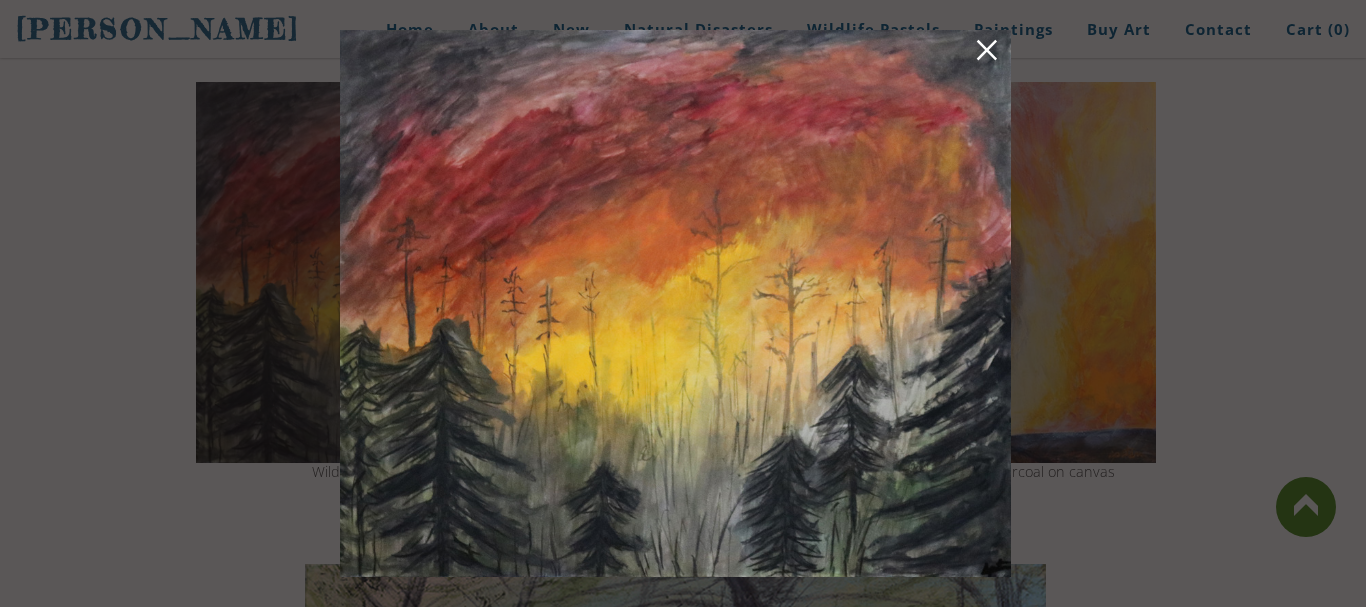 click at bounding box center [675, 303] 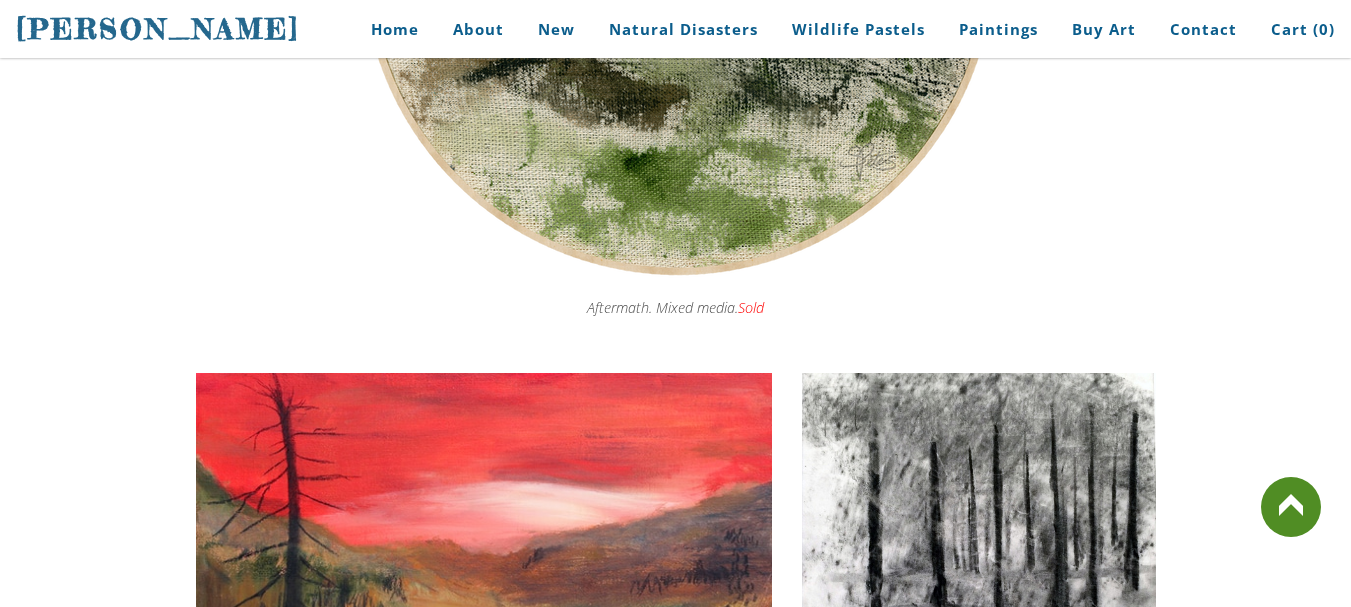 scroll, scrollTop: 9430, scrollLeft: 0, axis: vertical 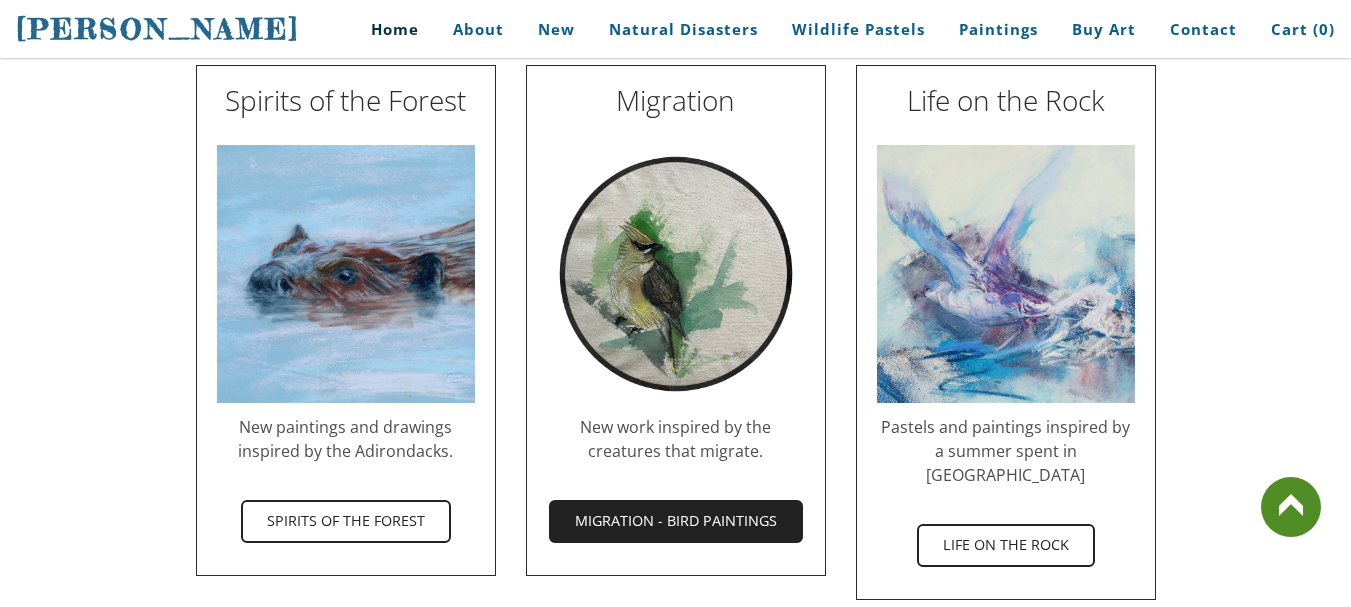 click on "Migration - Bird Paintings" at bounding box center (676, 521) 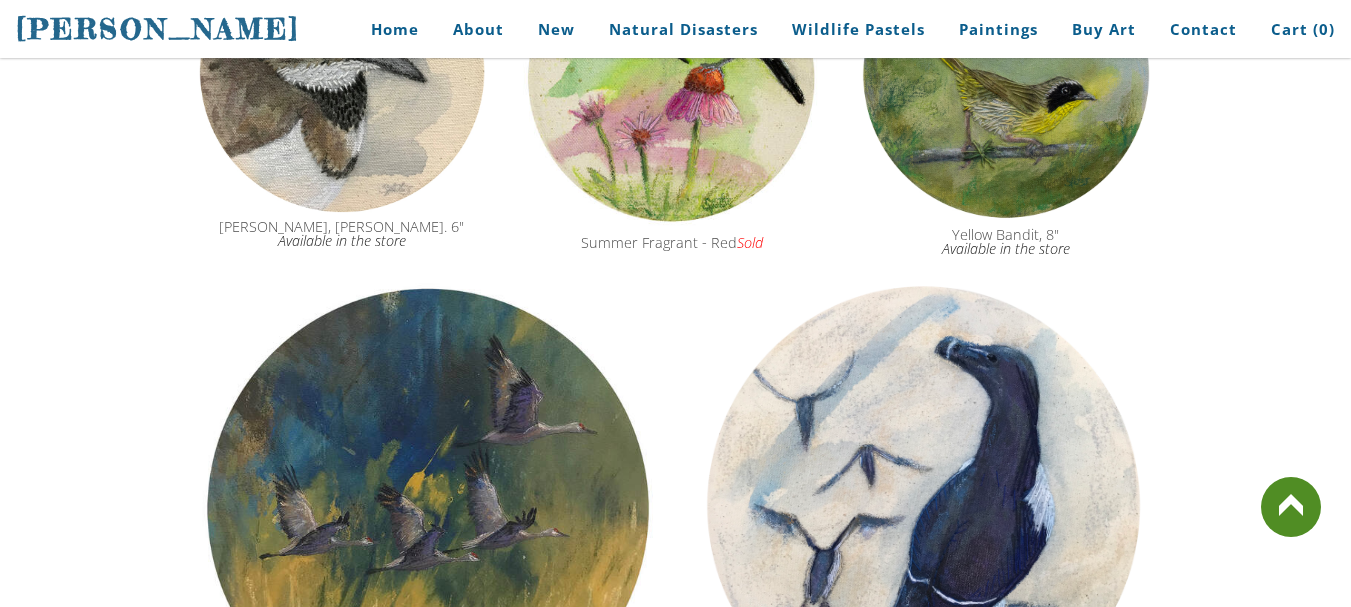 scroll, scrollTop: 3136, scrollLeft: 0, axis: vertical 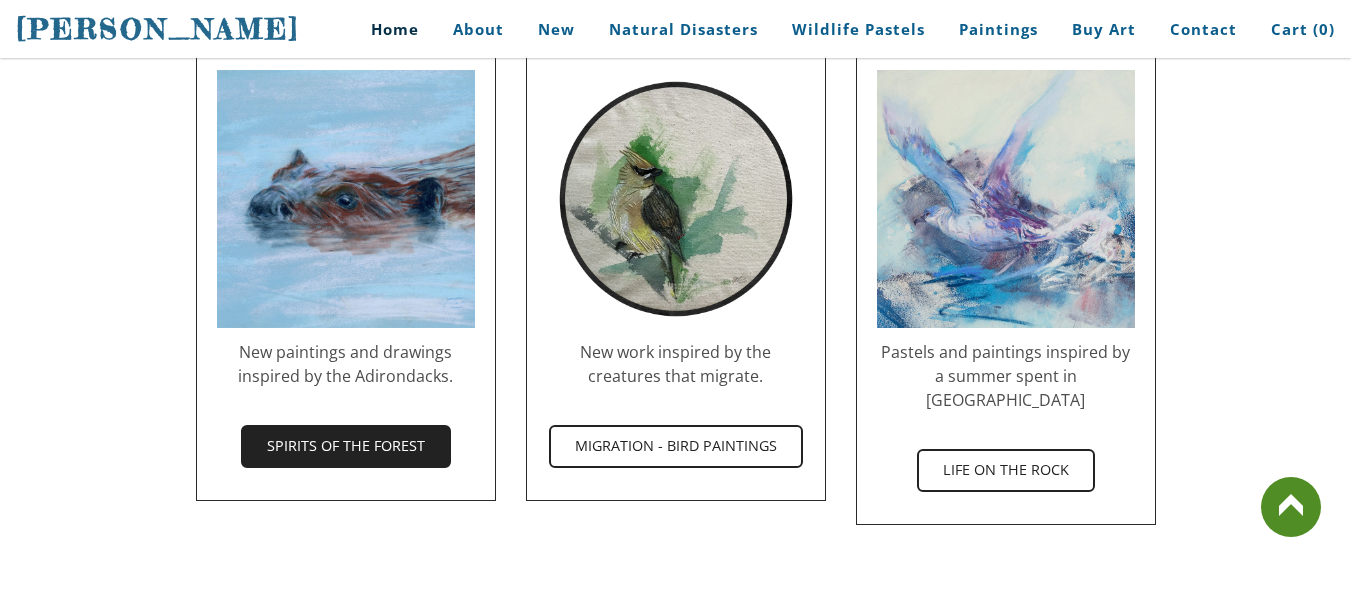 click on "Spirits of the Forest" at bounding box center (346, 446) 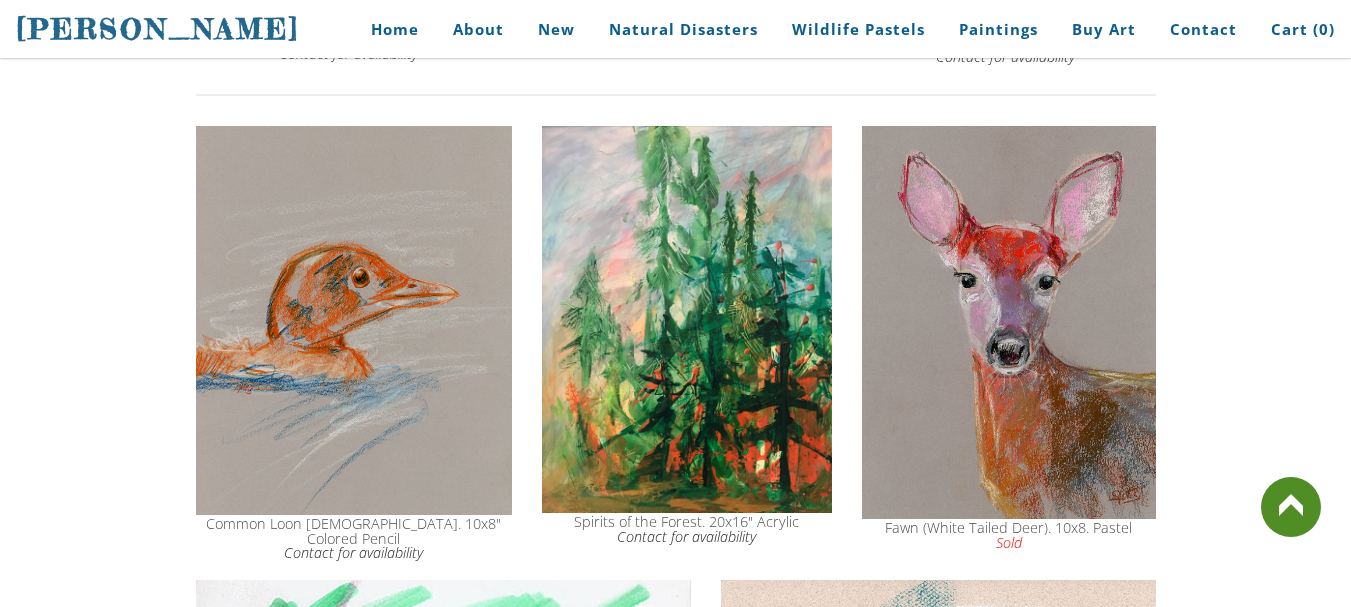 scroll, scrollTop: 3923, scrollLeft: 0, axis: vertical 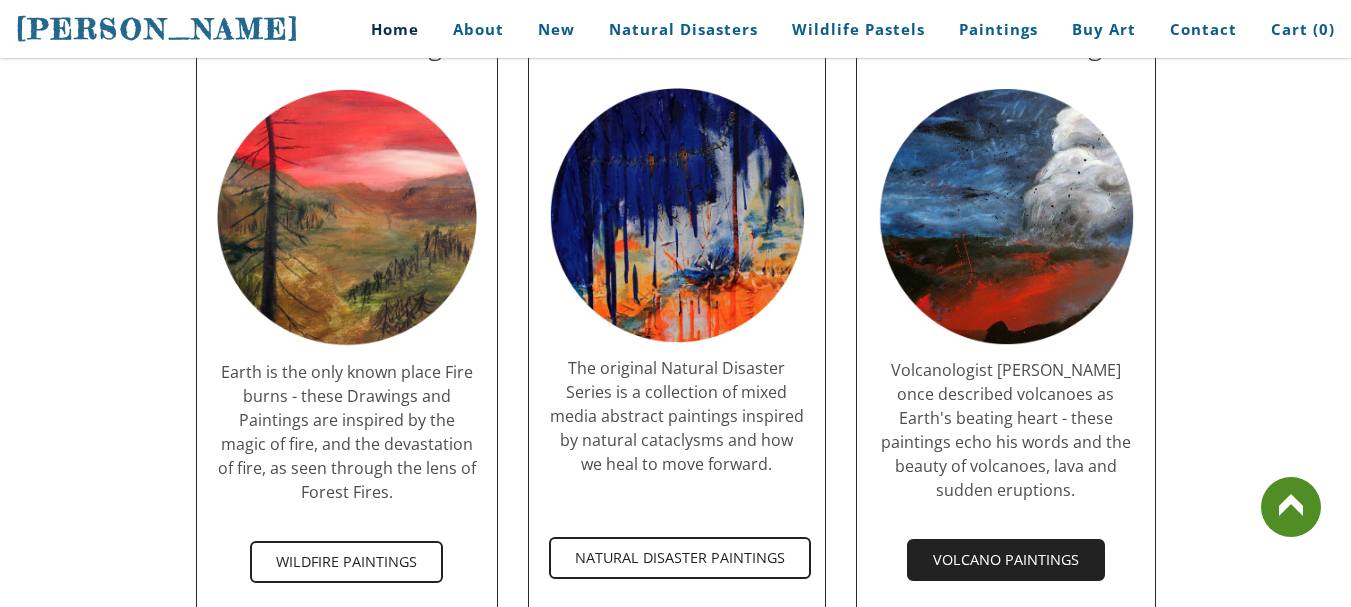 click on "Volcano Paintings" at bounding box center (1006, 560) 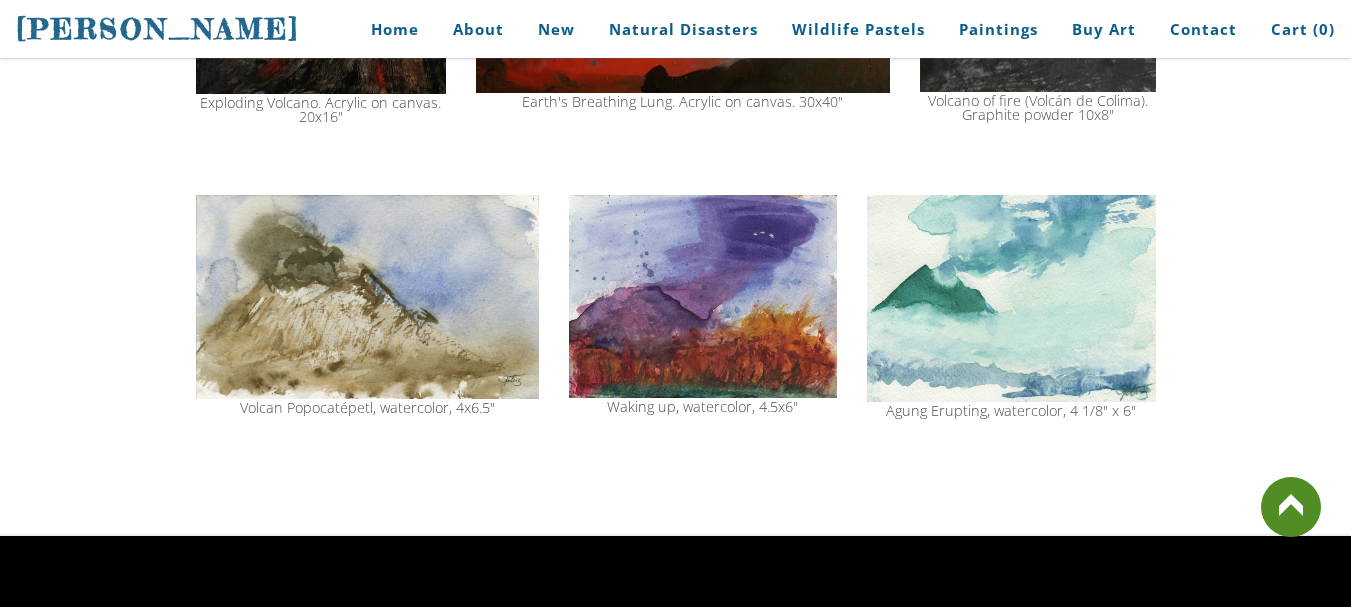 scroll, scrollTop: 2189, scrollLeft: 0, axis: vertical 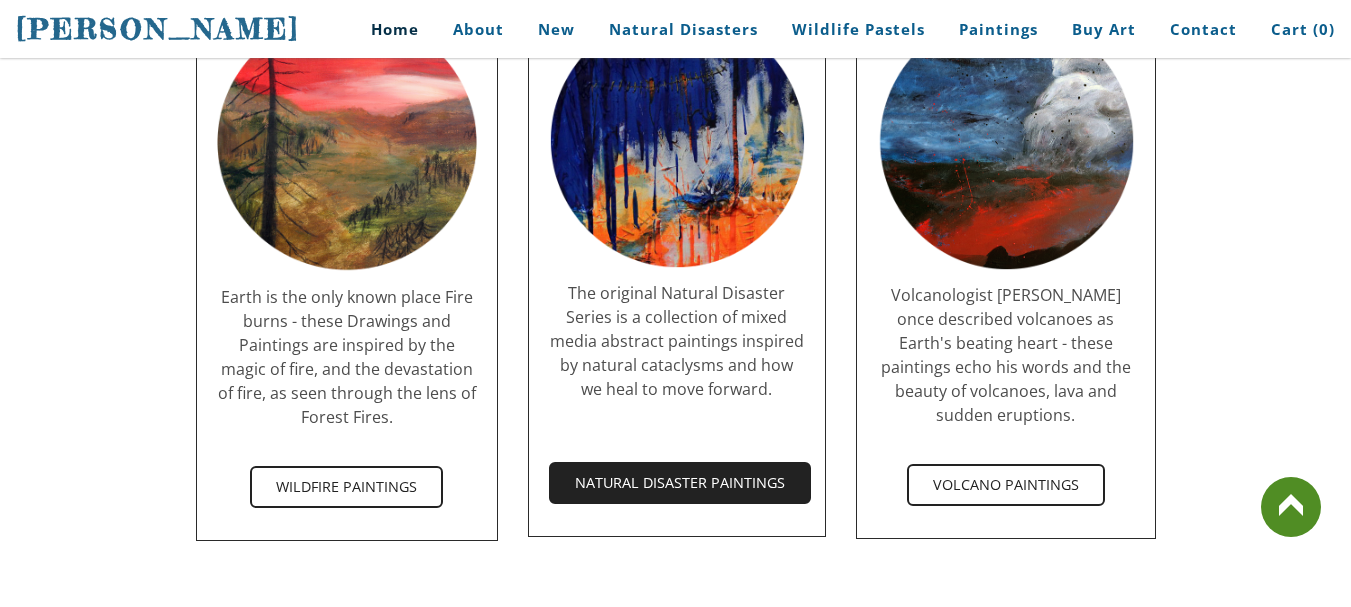 click on "Natural Disaster Paintings" at bounding box center [680, 483] 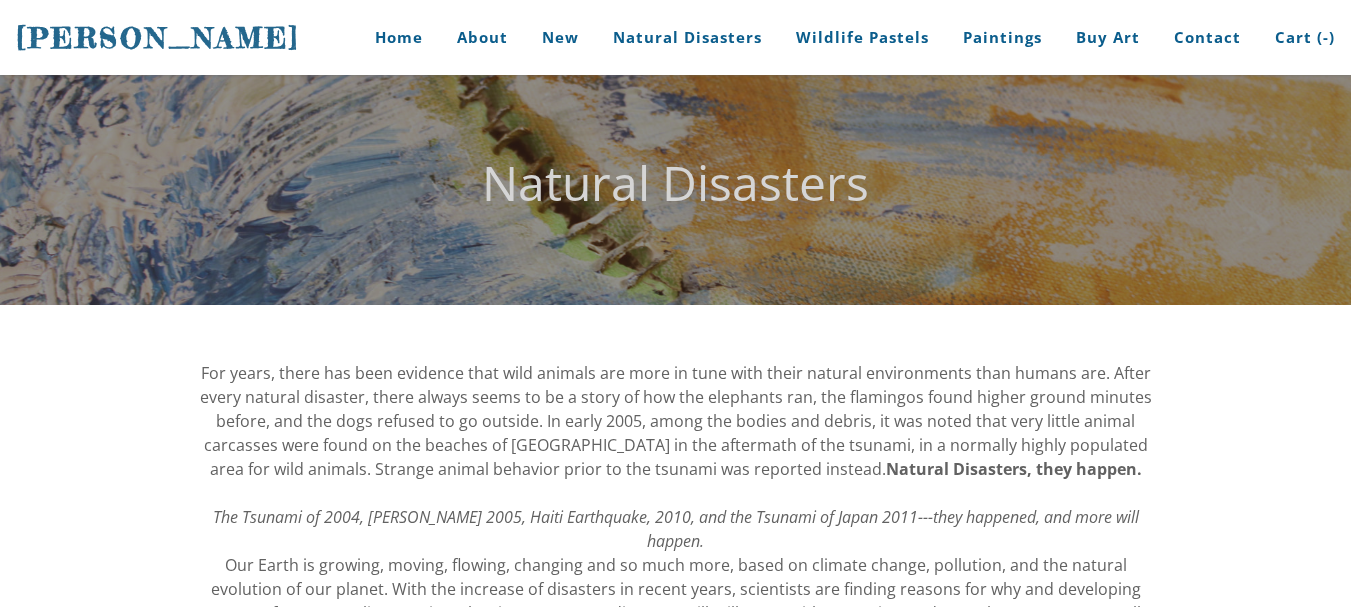 scroll, scrollTop: 0, scrollLeft: 0, axis: both 